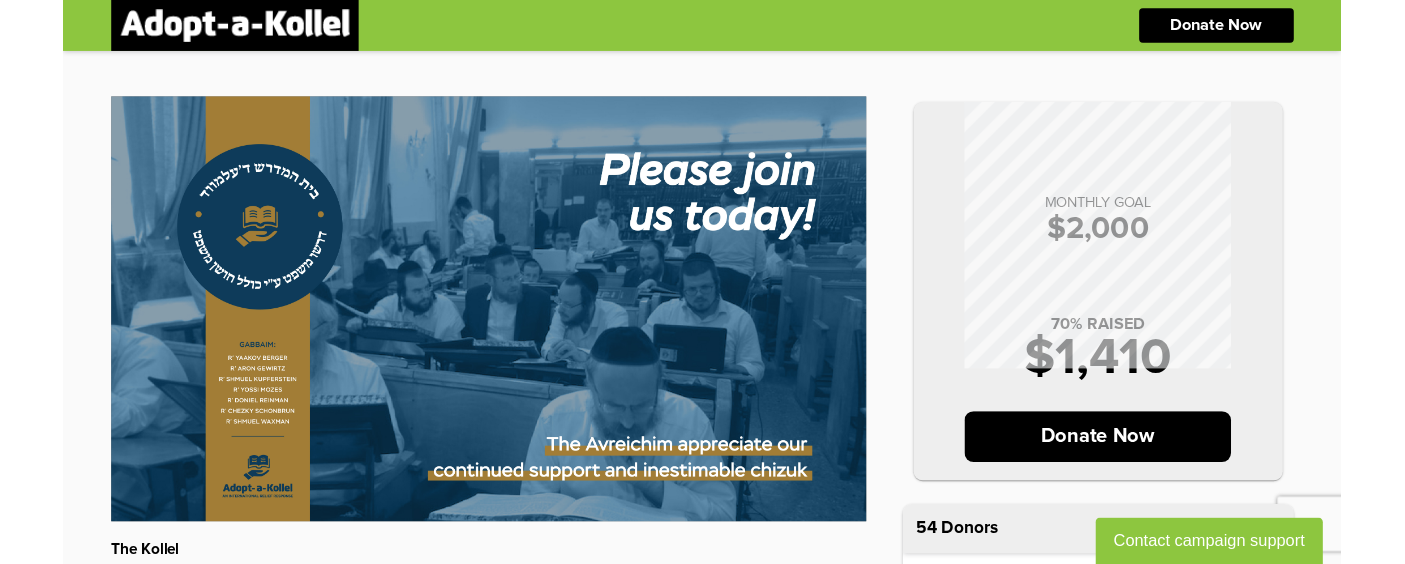 scroll, scrollTop: 858, scrollLeft: 0, axis: vertical 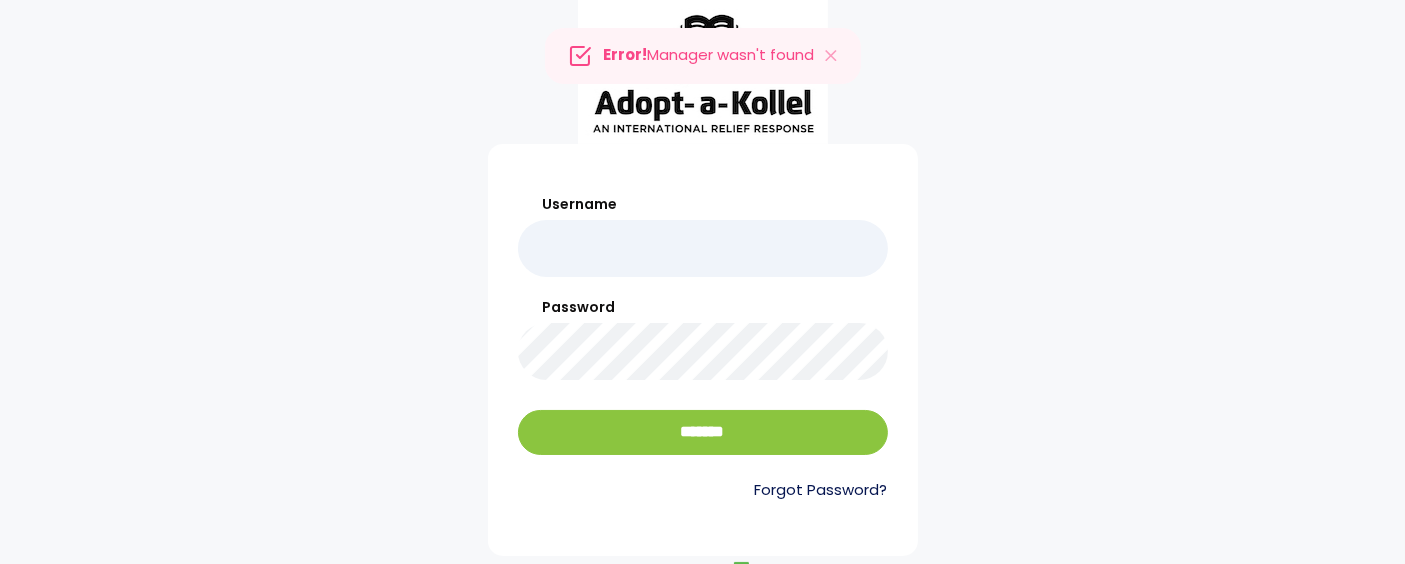 type on "**********" 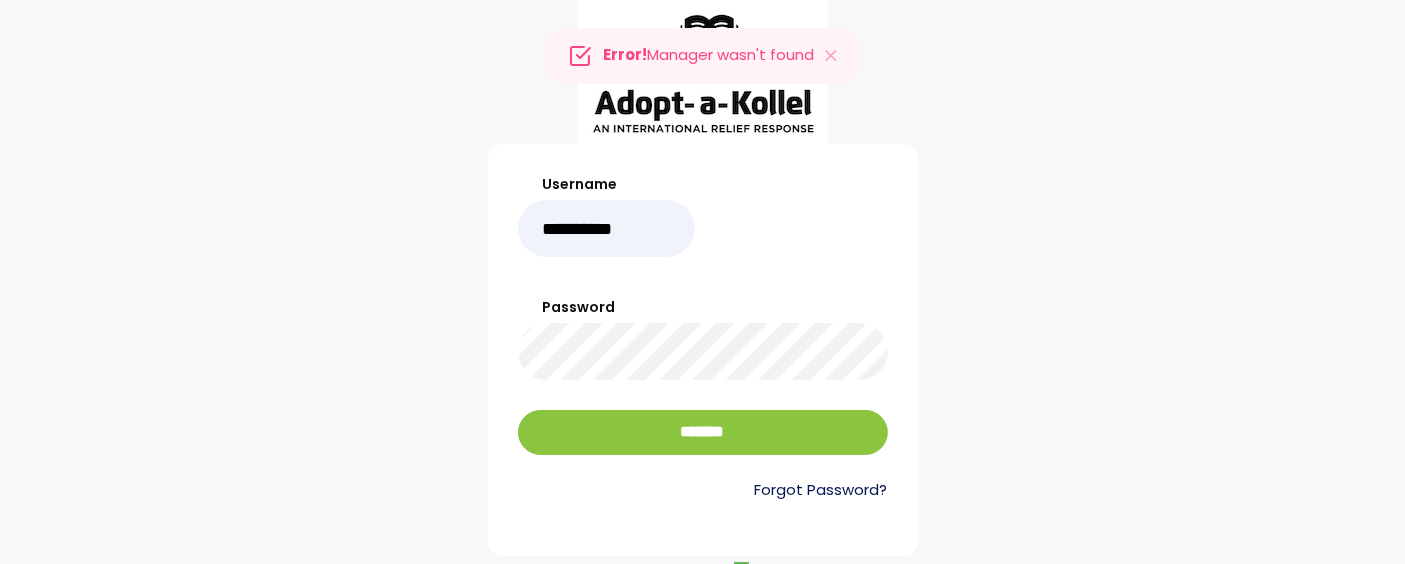 click on "Forgot Password?" at bounding box center [703, 490] 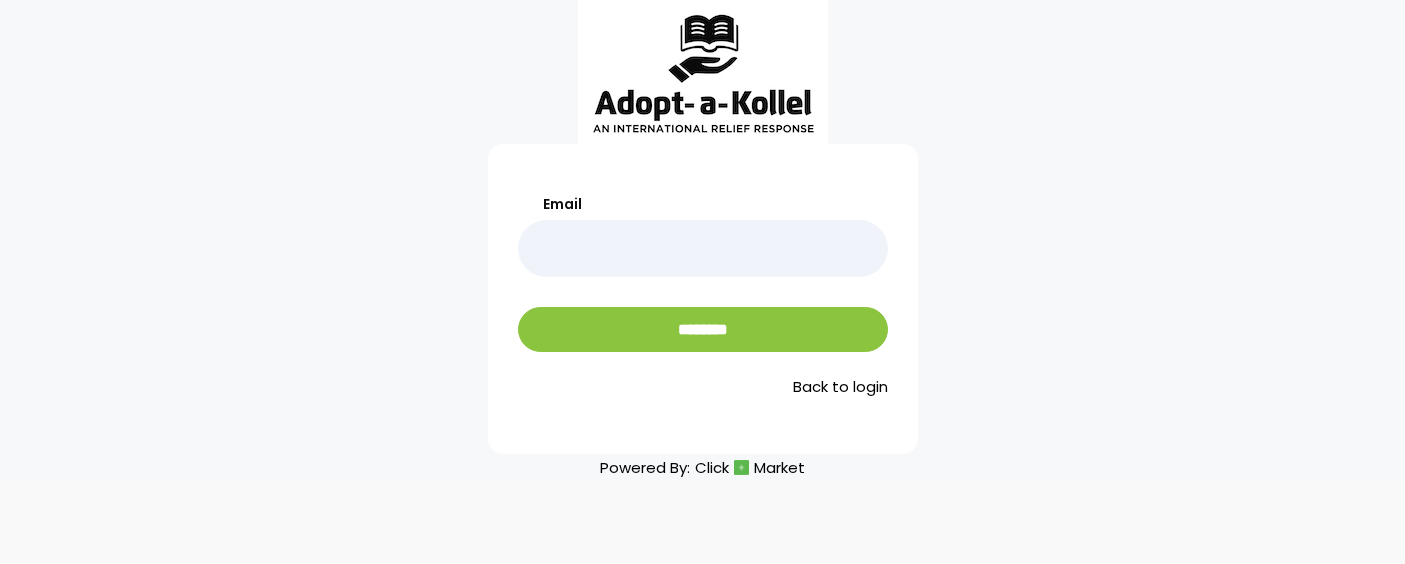 scroll, scrollTop: 0, scrollLeft: 0, axis: both 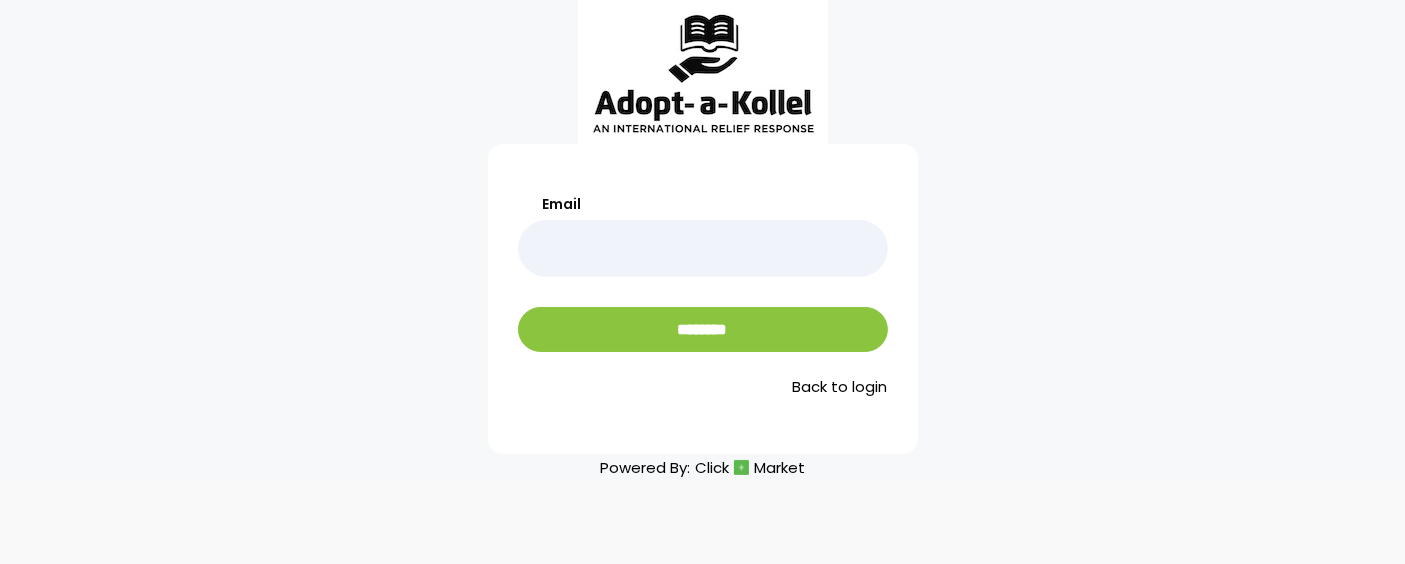 click at bounding box center (703, 248) 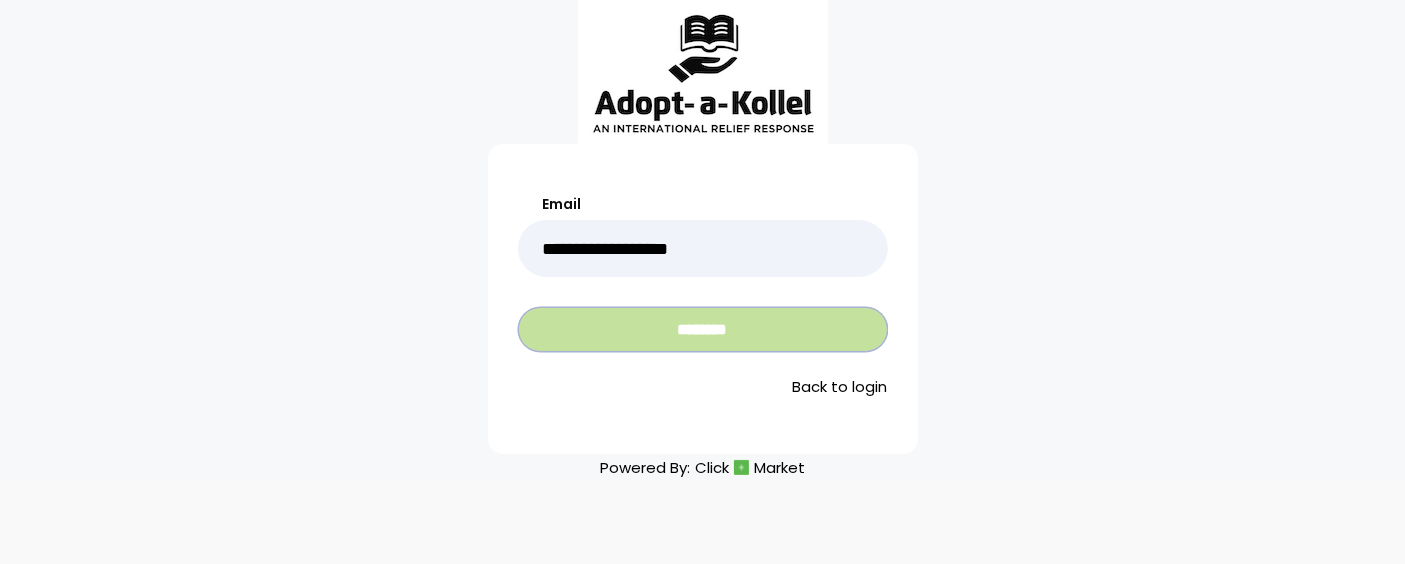 click on "********" at bounding box center (703, 329) 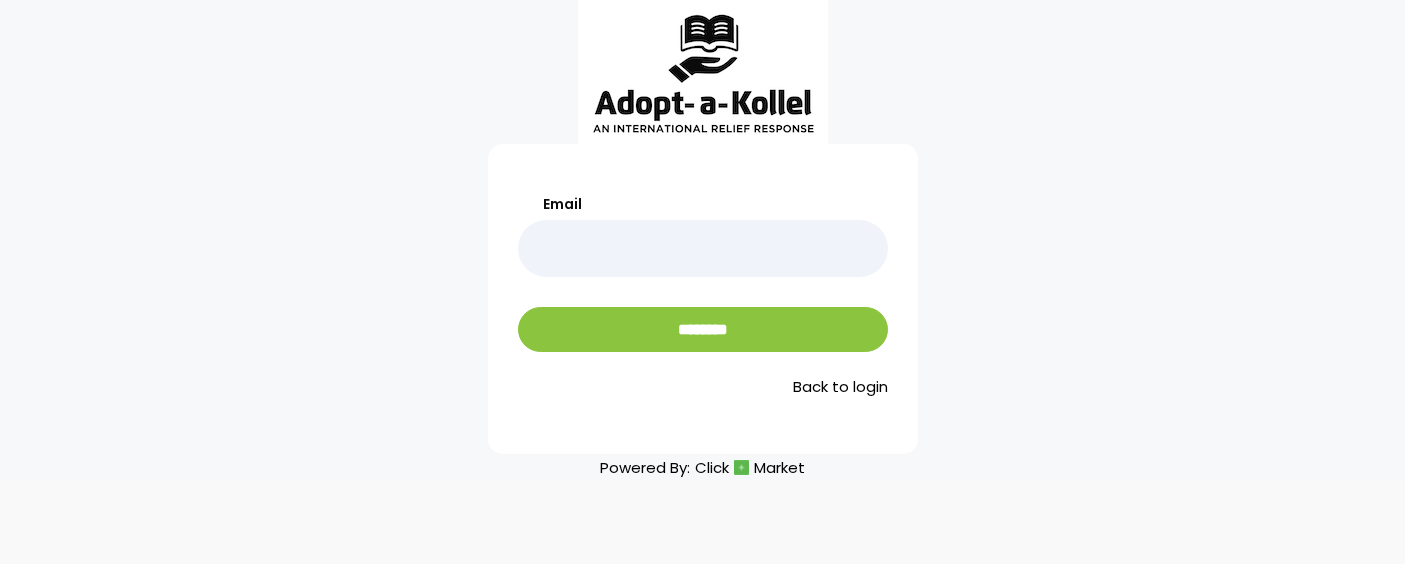 scroll, scrollTop: 0, scrollLeft: 0, axis: both 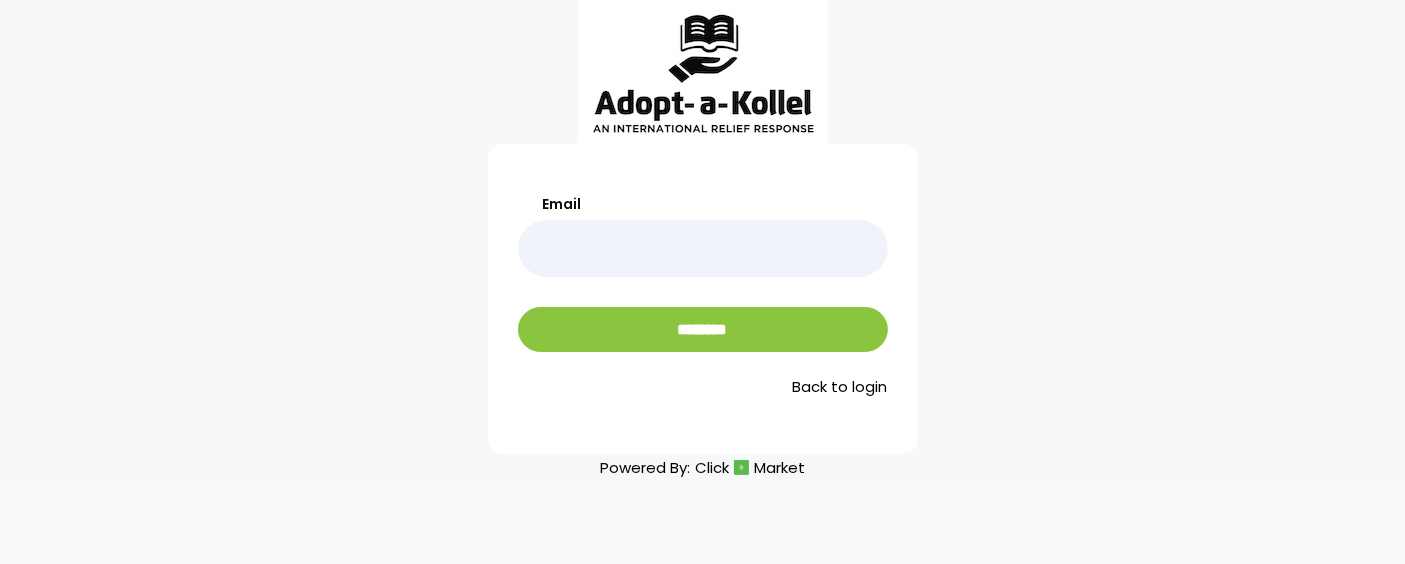 click at bounding box center (703, 248) 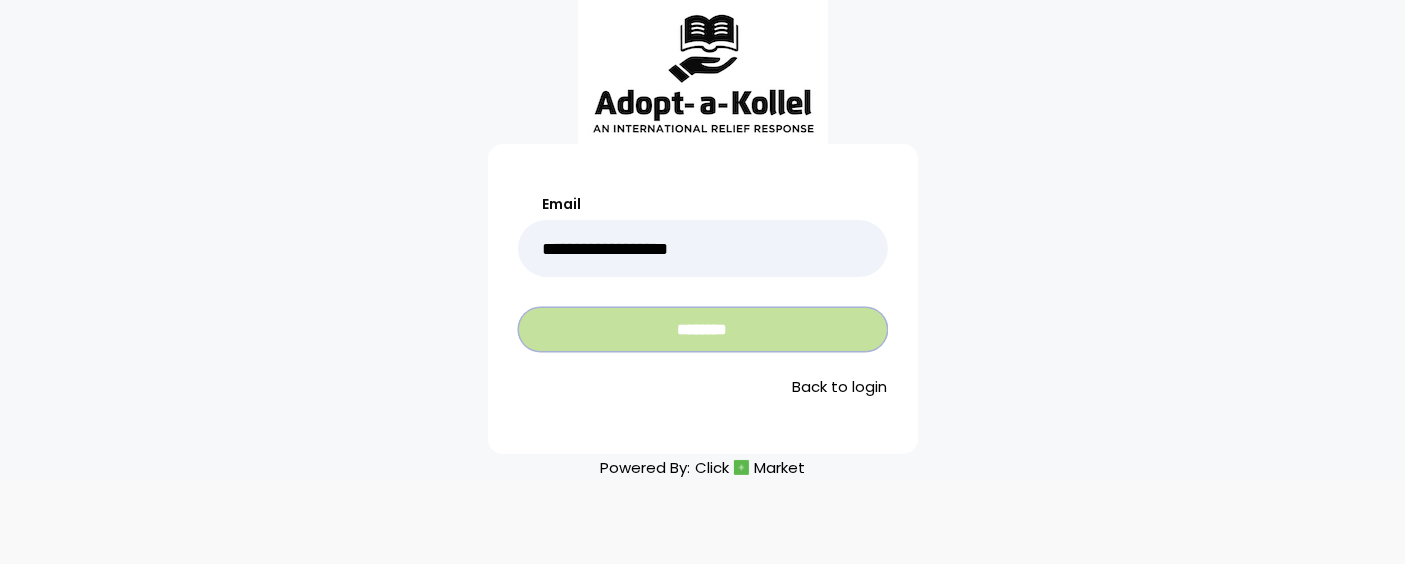click on "********" at bounding box center [703, 329] 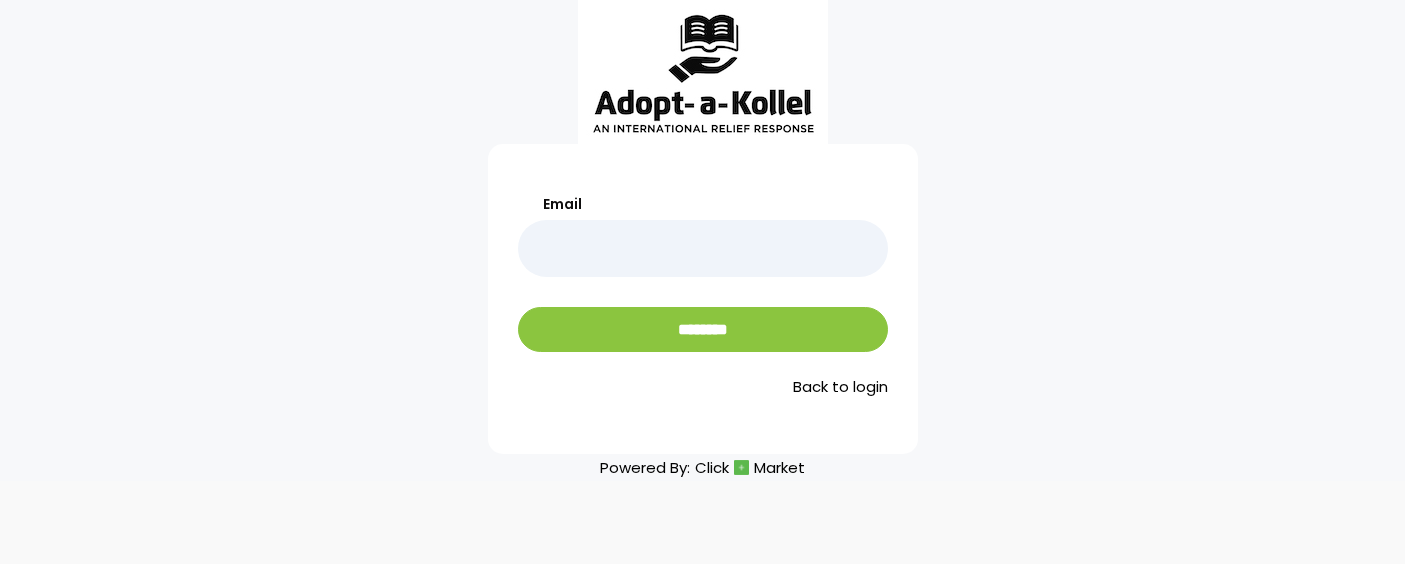 scroll, scrollTop: 0, scrollLeft: 0, axis: both 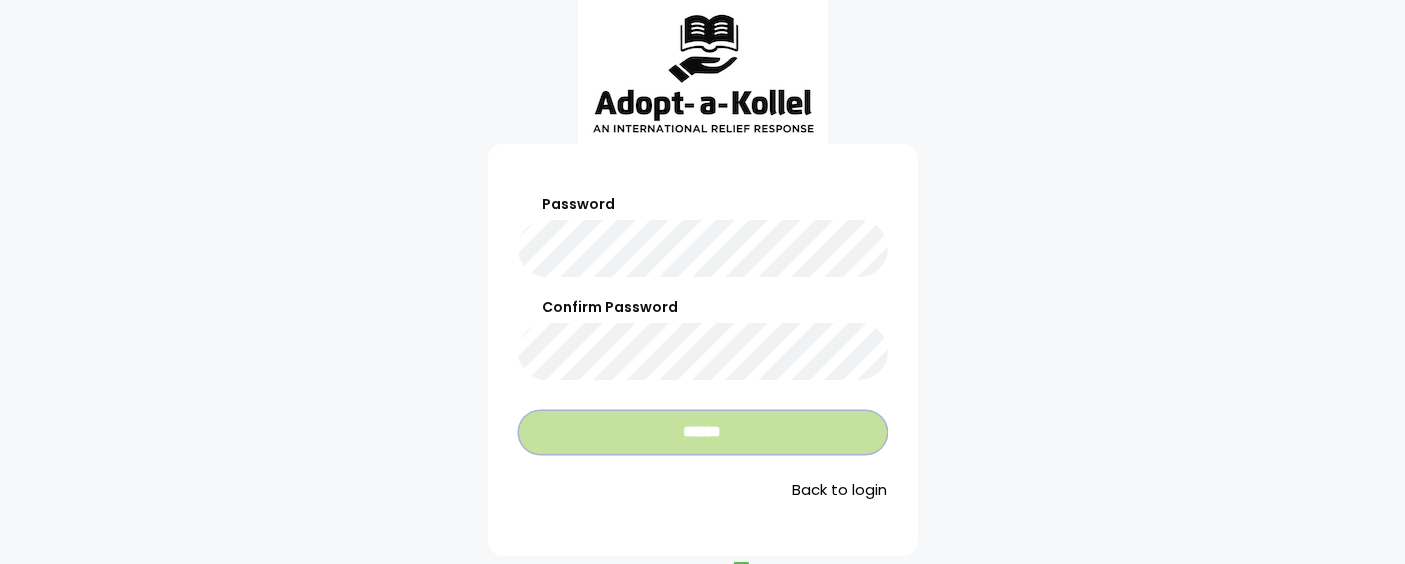 click on "******" at bounding box center [703, 432] 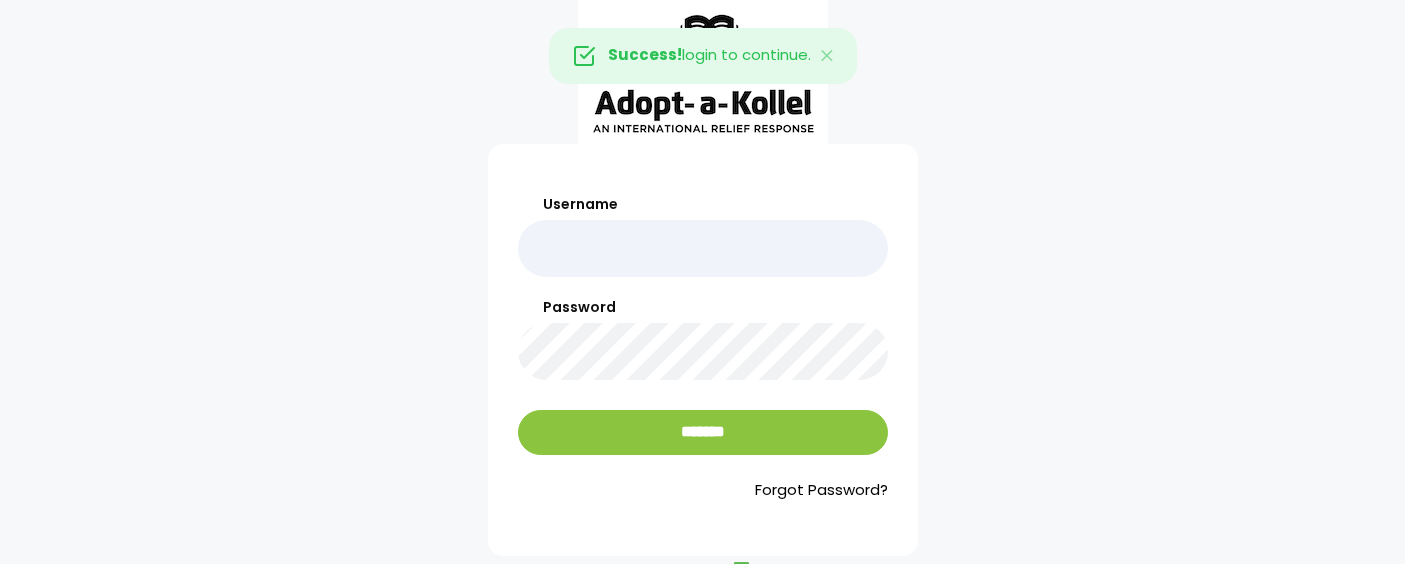scroll, scrollTop: 0, scrollLeft: 0, axis: both 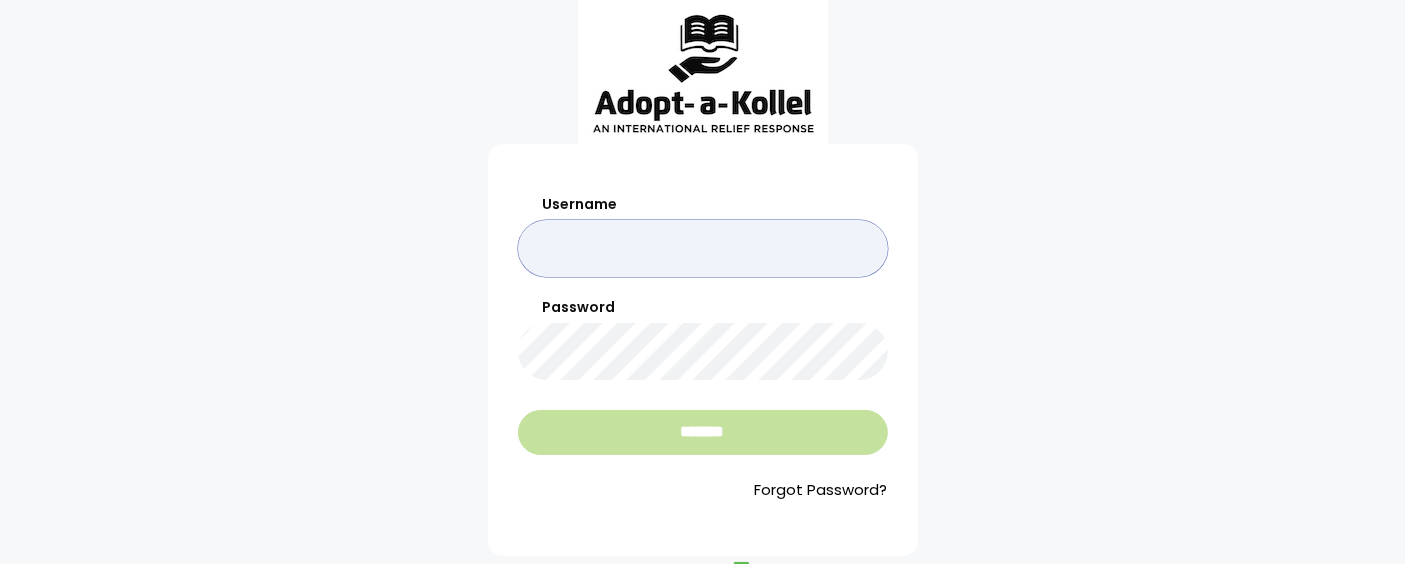 type on "**********" 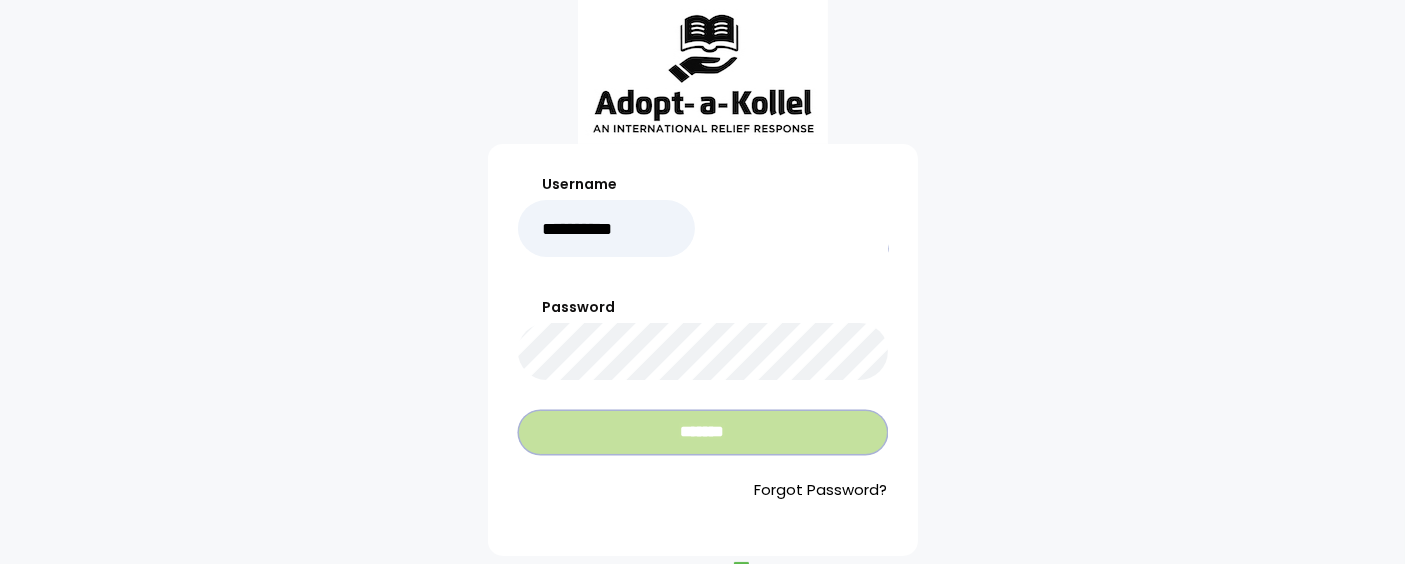 click on "*******" at bounding box center (703, 432) 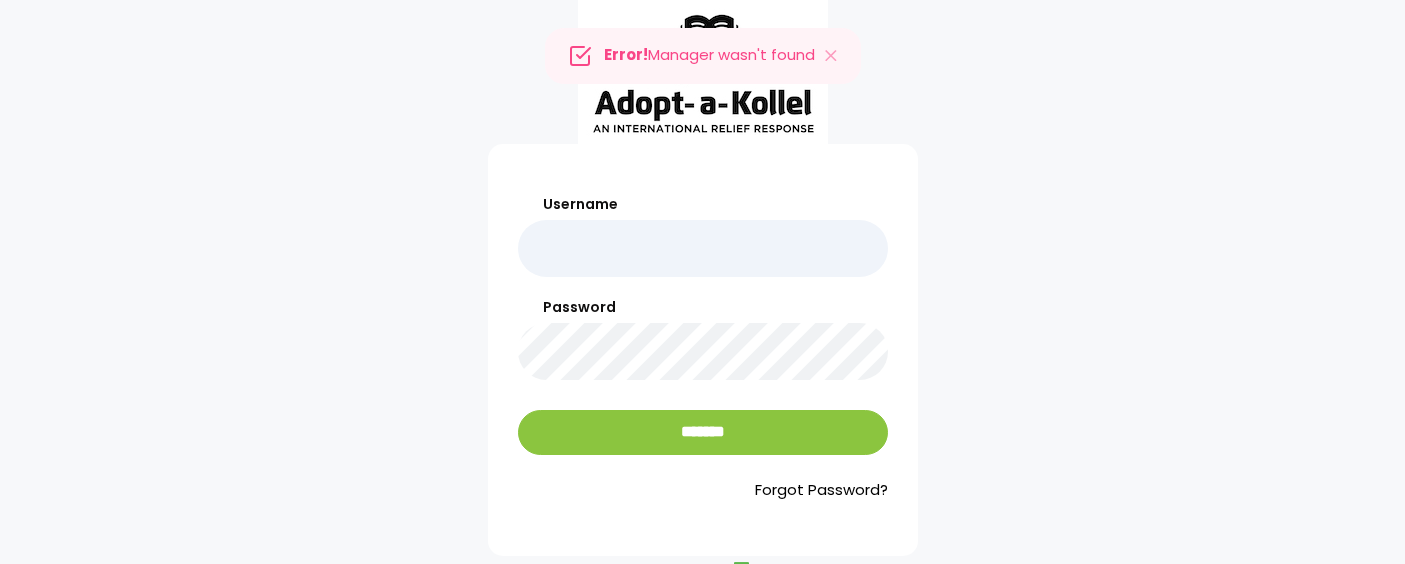 scroll, scrollTop: 0, scrollLeft: 0, axis: both 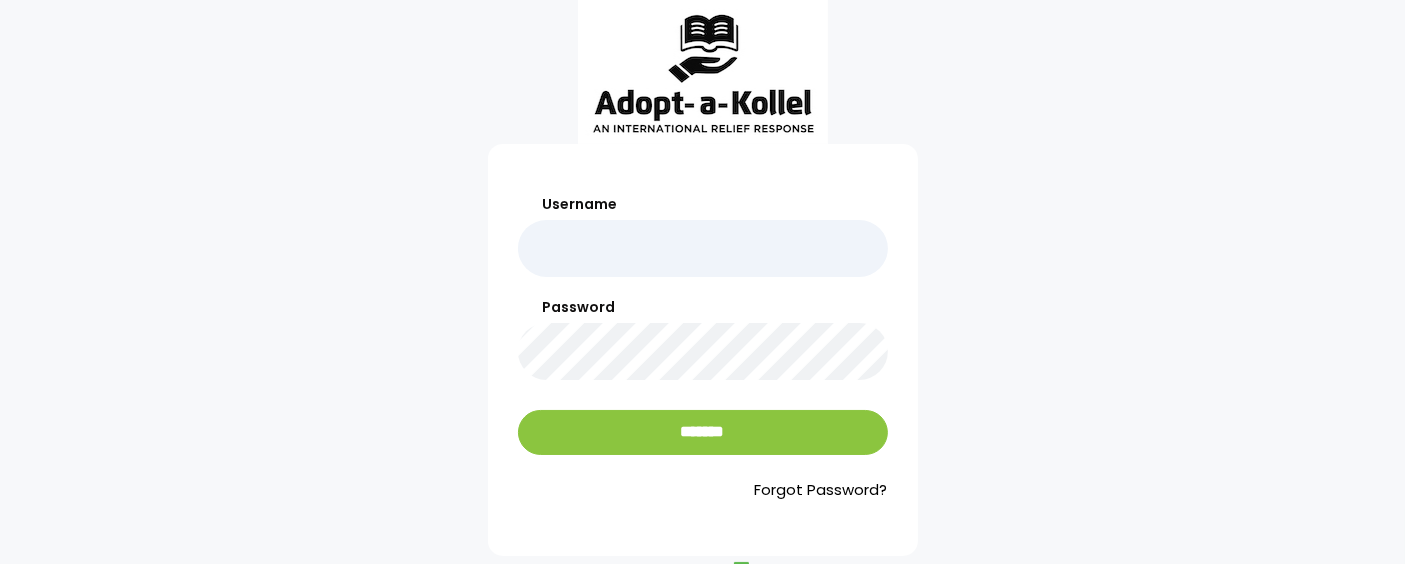 click on "Username" at bounding box center (703, 248) 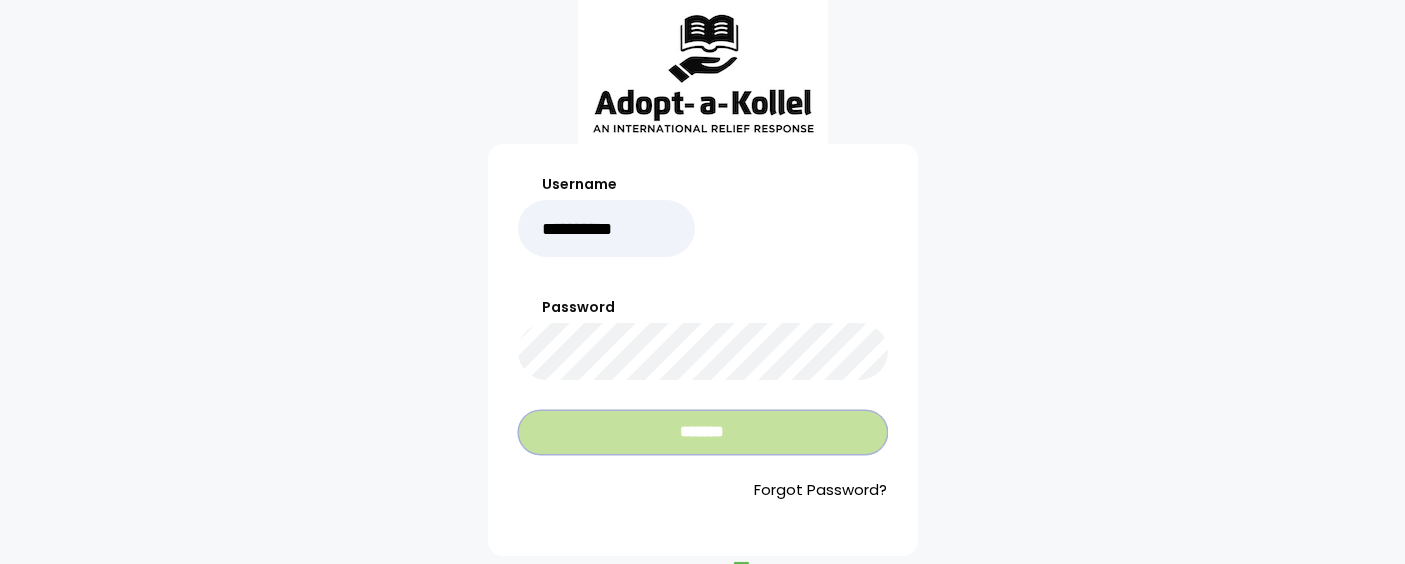 click on "*******" at bounding box center (703, 432) 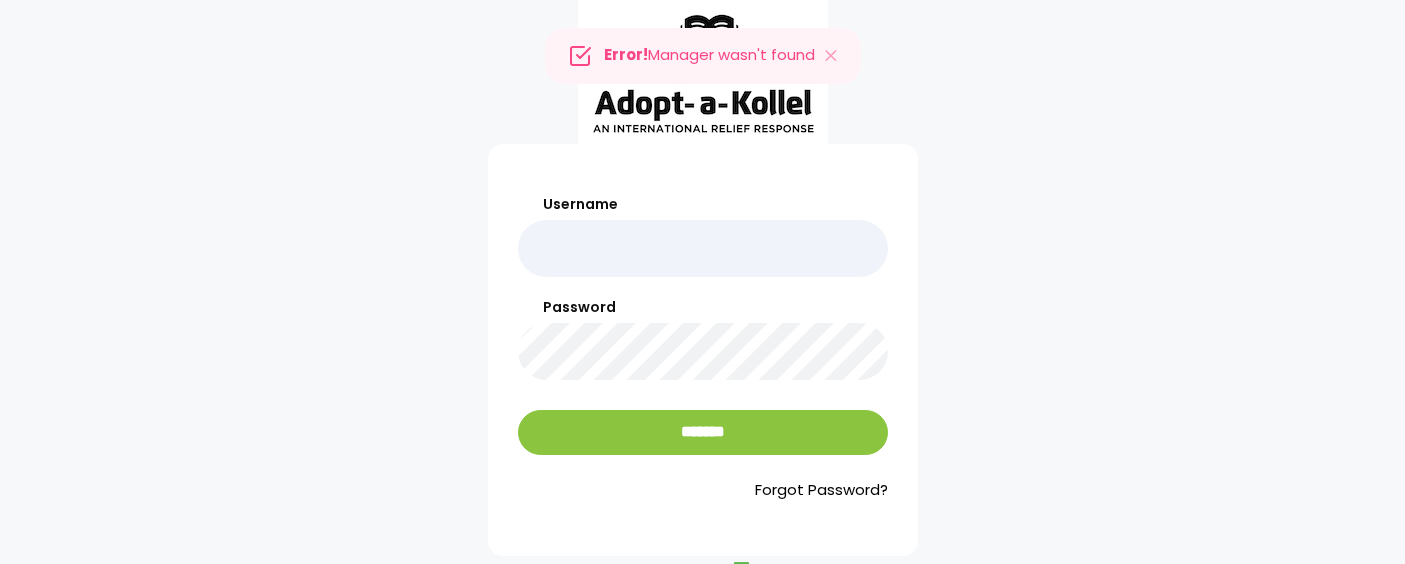 scroll, scrollTop: 0, scrollLeft: 0, axis: both 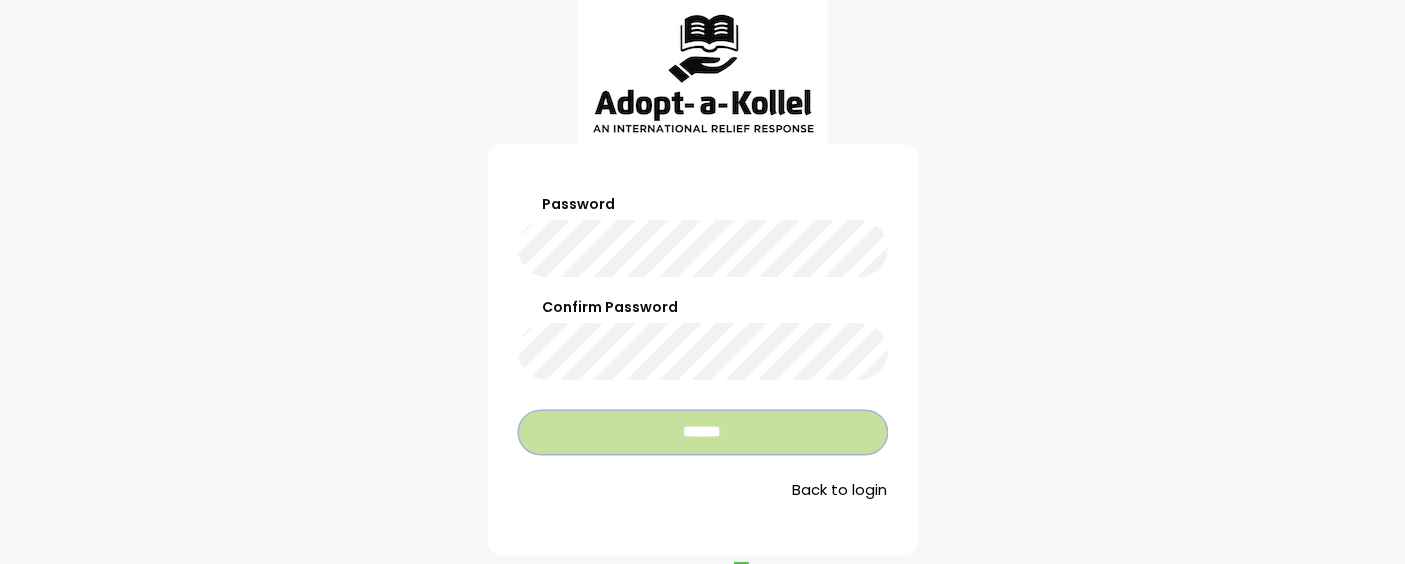 click on "******" at bounding box center (703, 432) 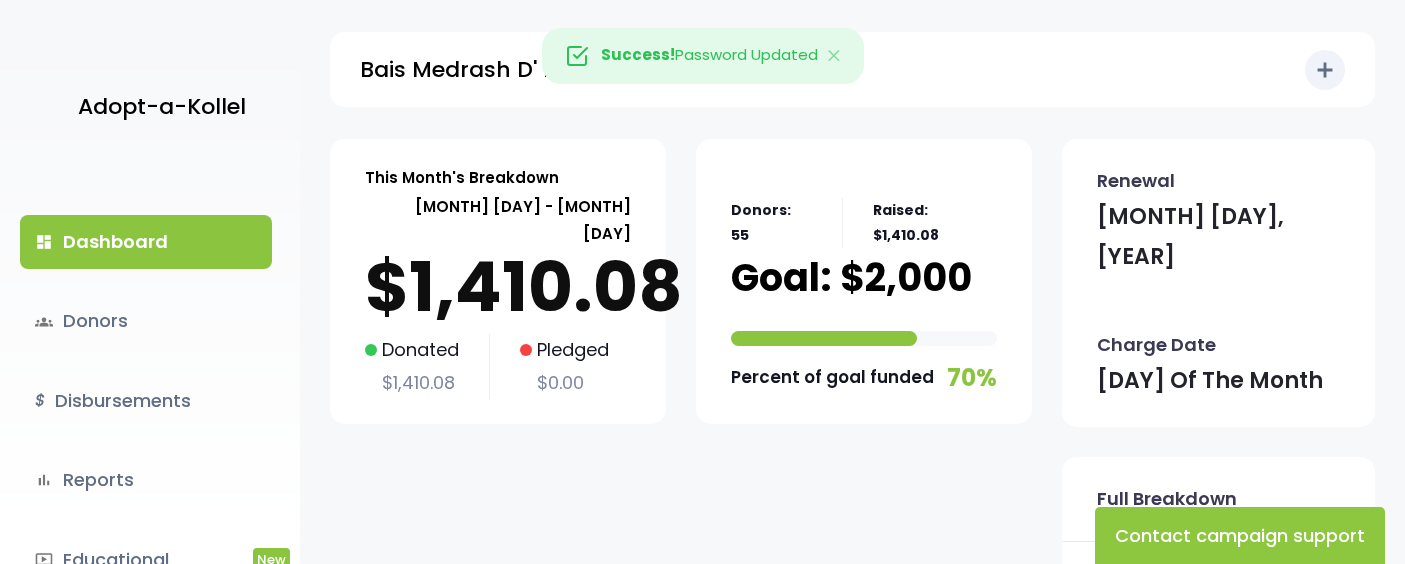 scroll, scrollTop: 0, scrollLeft: 0, axis: both 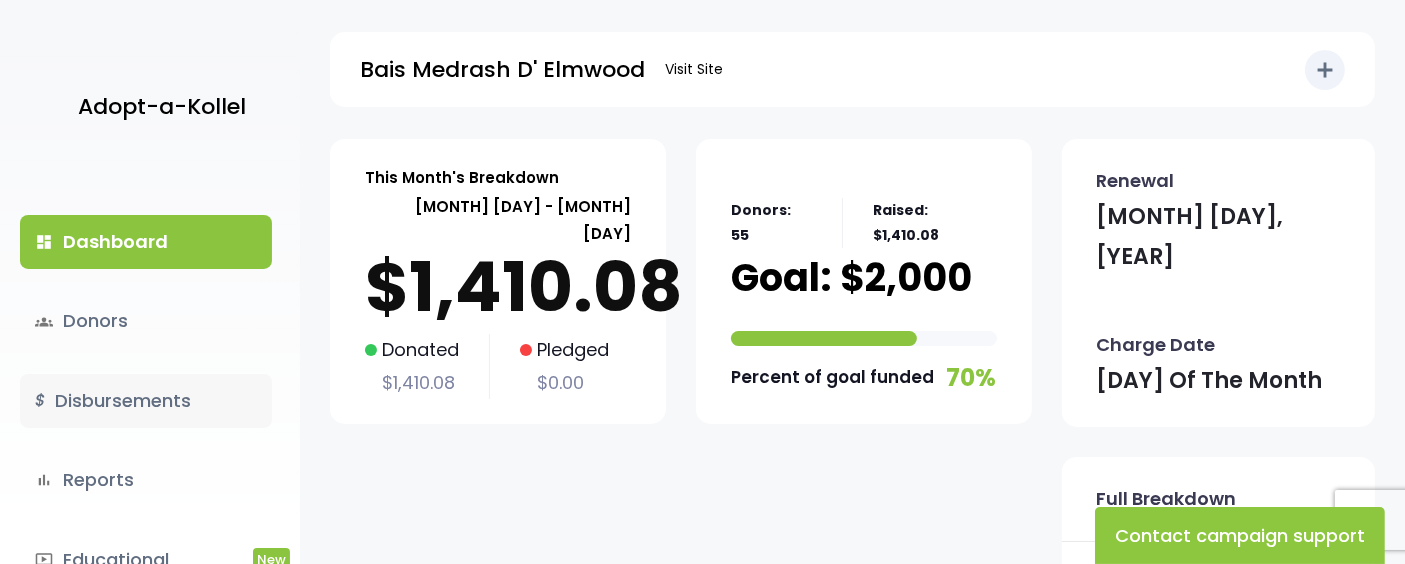 click on "$ Disbursements" at bounding box center (146, 401) 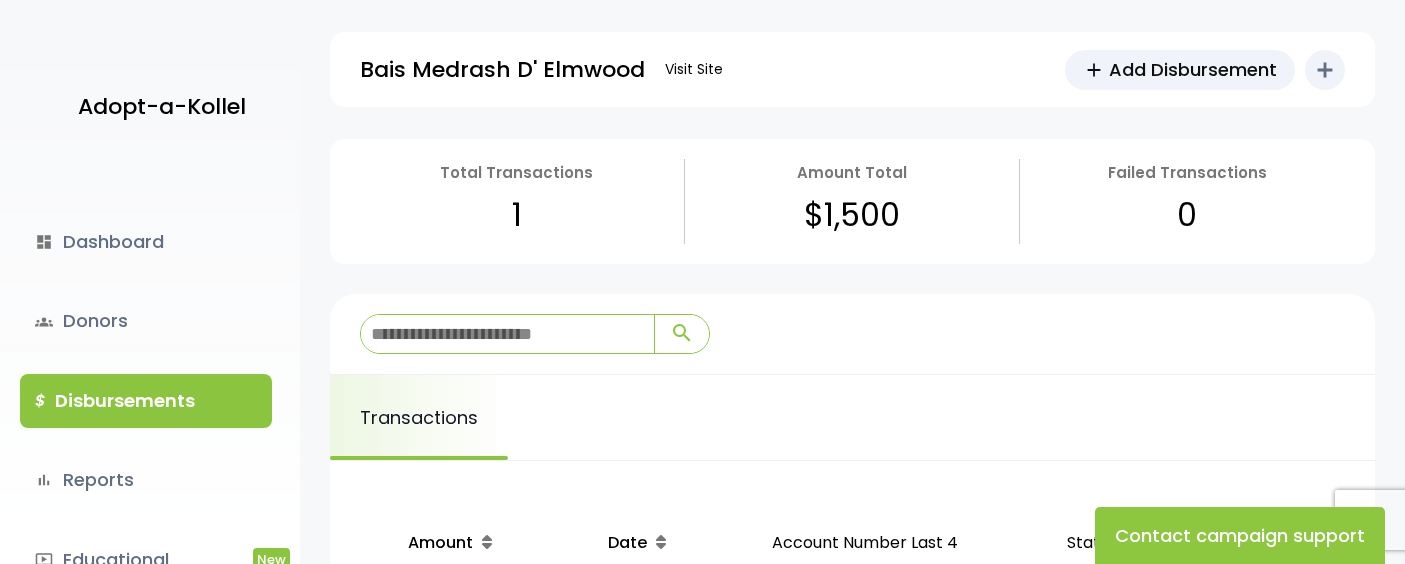 scroll, scrollTop: 0, scrollLeft: 0, axis: both 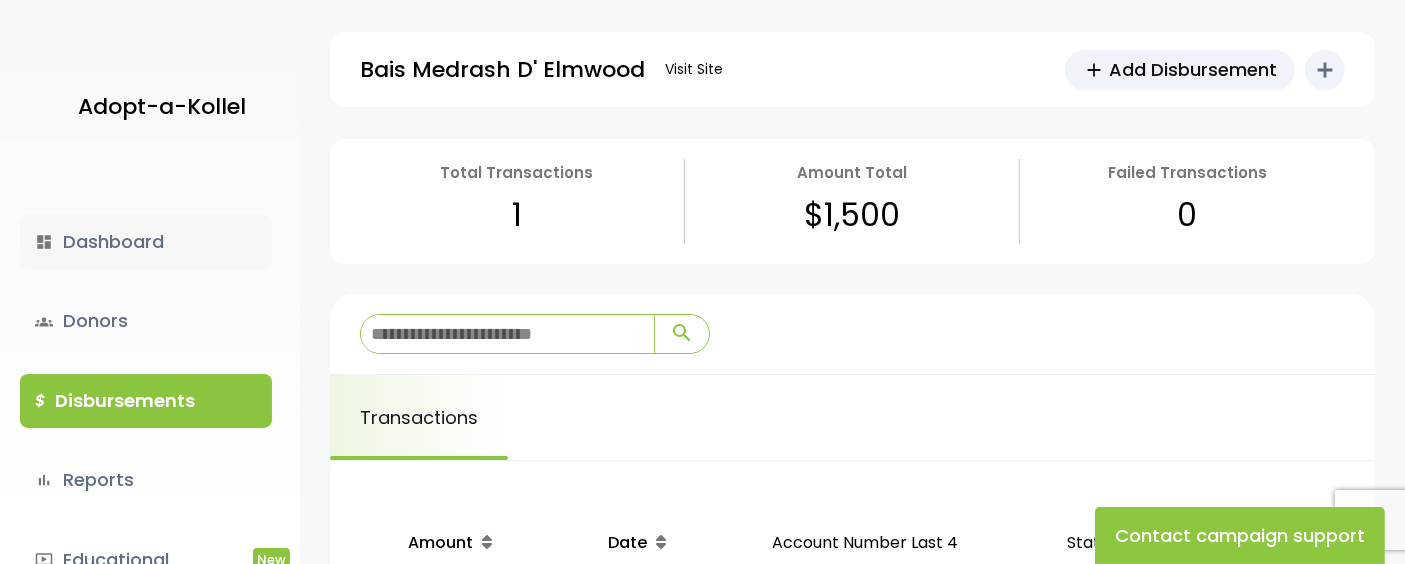 click on "dashboard Dashboard" at bounding box center (146, 242) 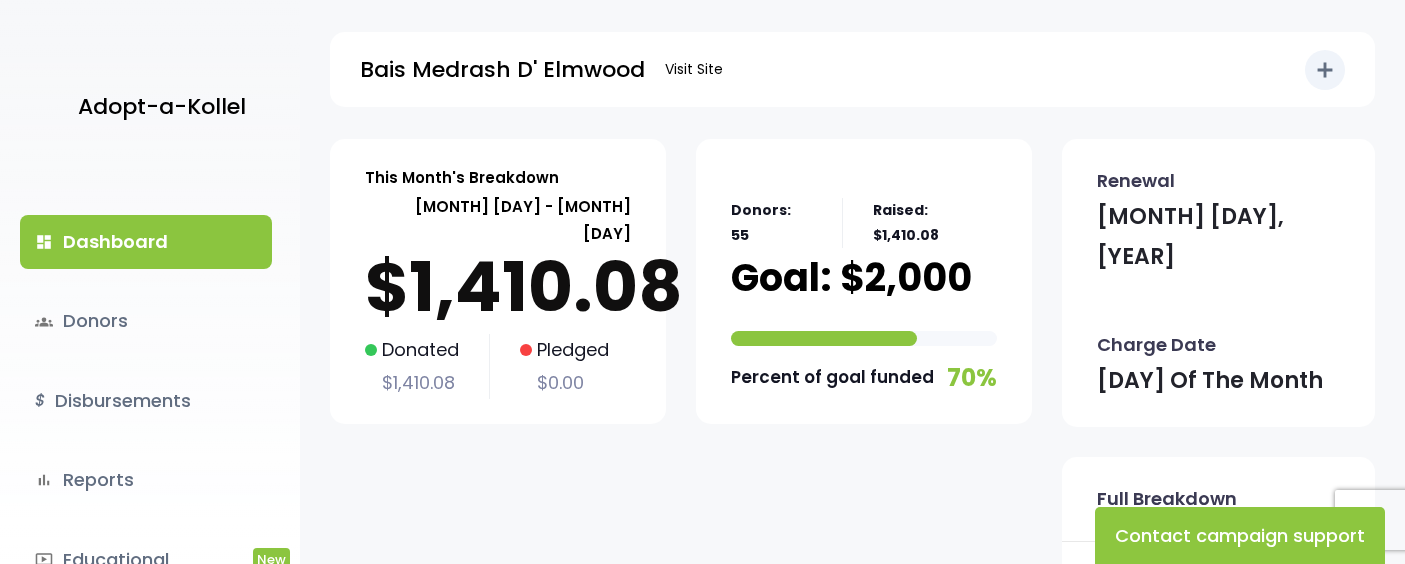 scroll, scrollTop: 0, scrollLeft: 0, axis: both 